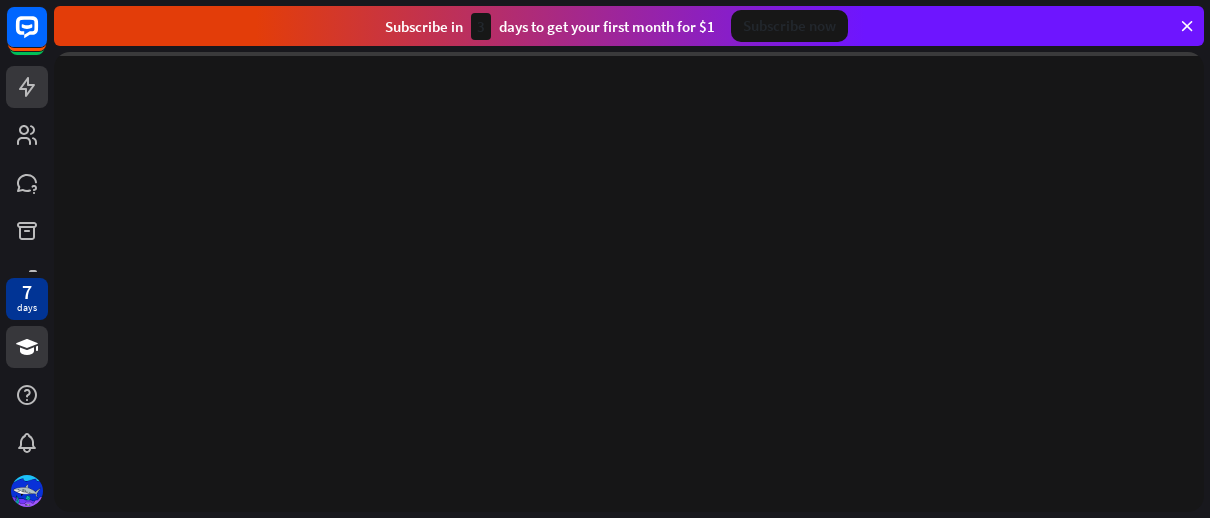 scroll, scrollTop: 0, scrollLeft: 0, axis: both 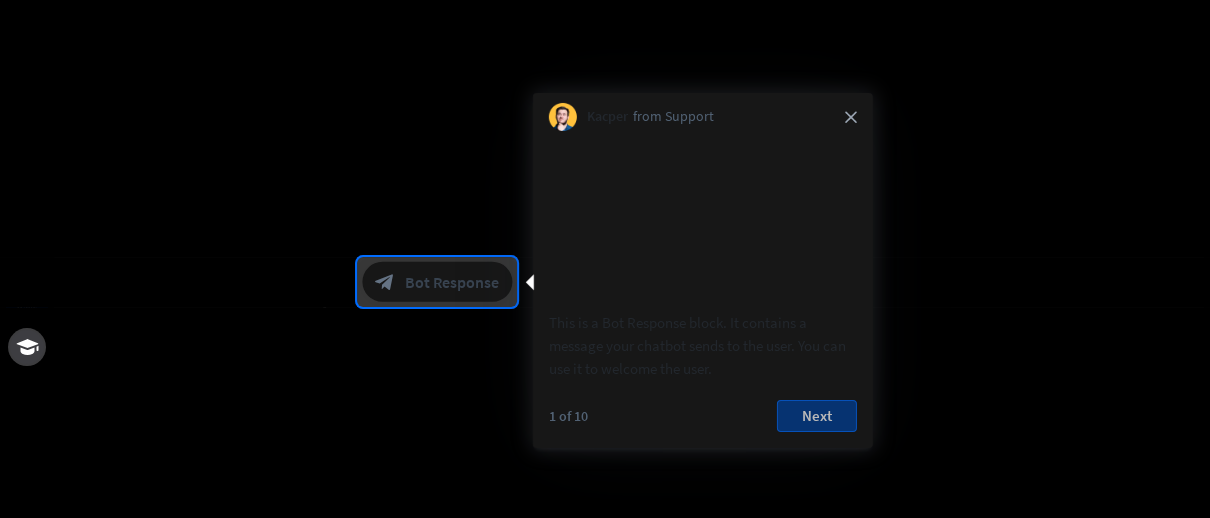 click on "Next" at bounding box center (817, 416) 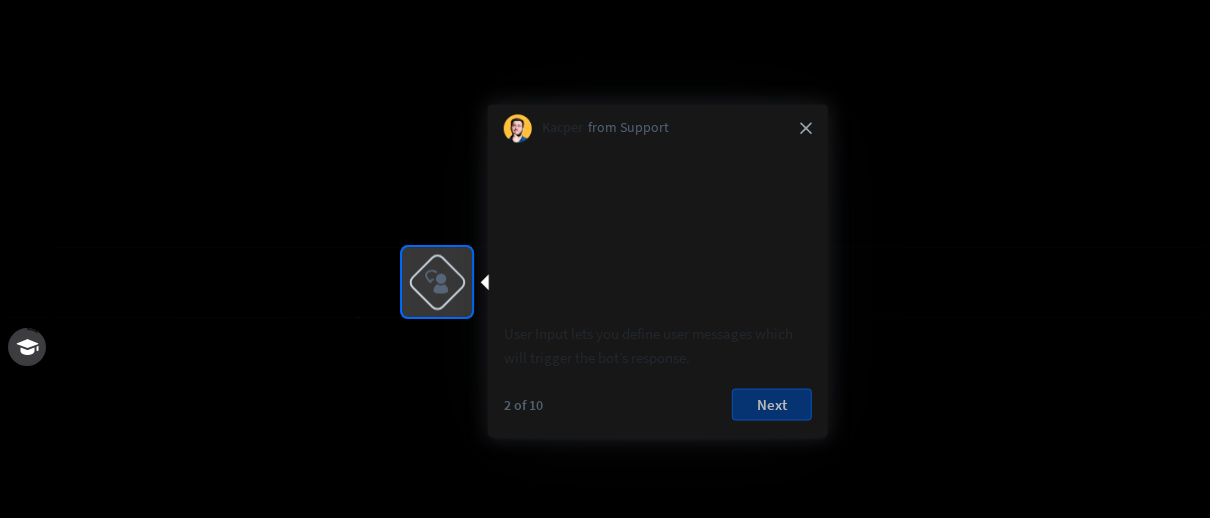 click on "Next" at bounding box center [772, 404] 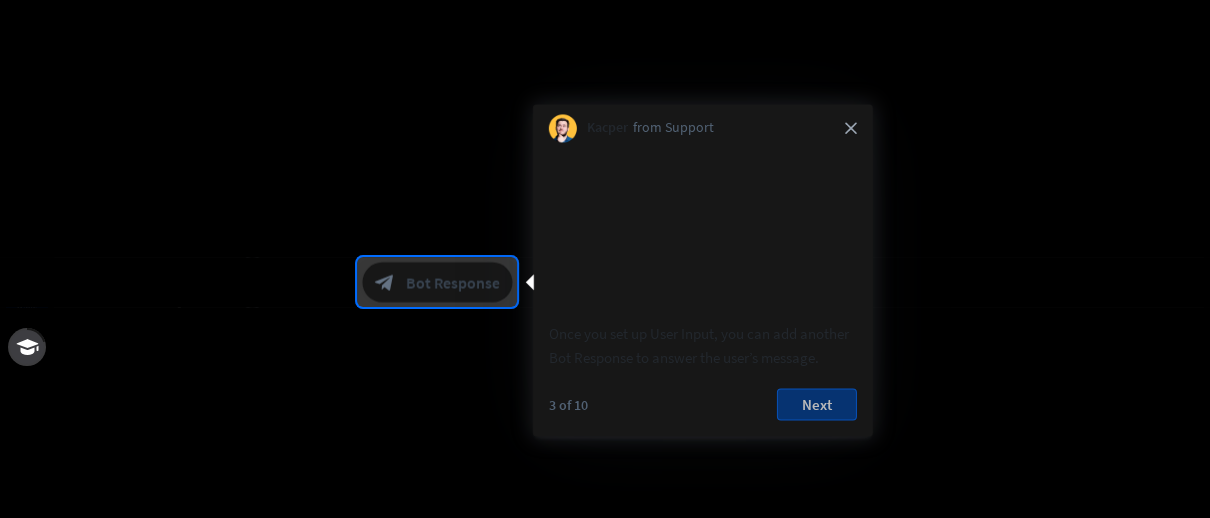 click on "Next" at bounding box center [817, 404] 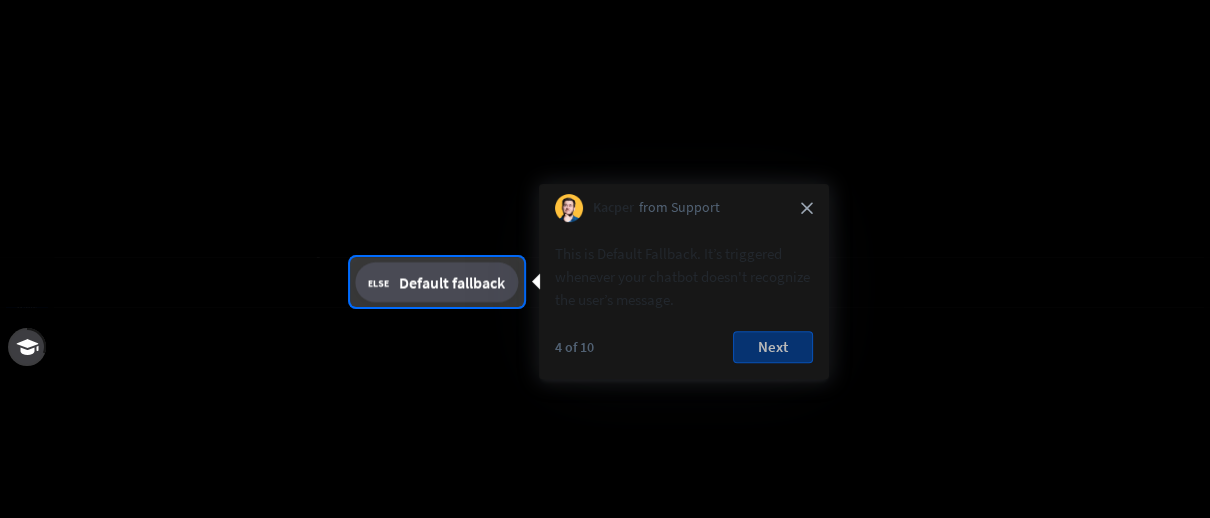click on "Next" at bounding box center [773, 347] 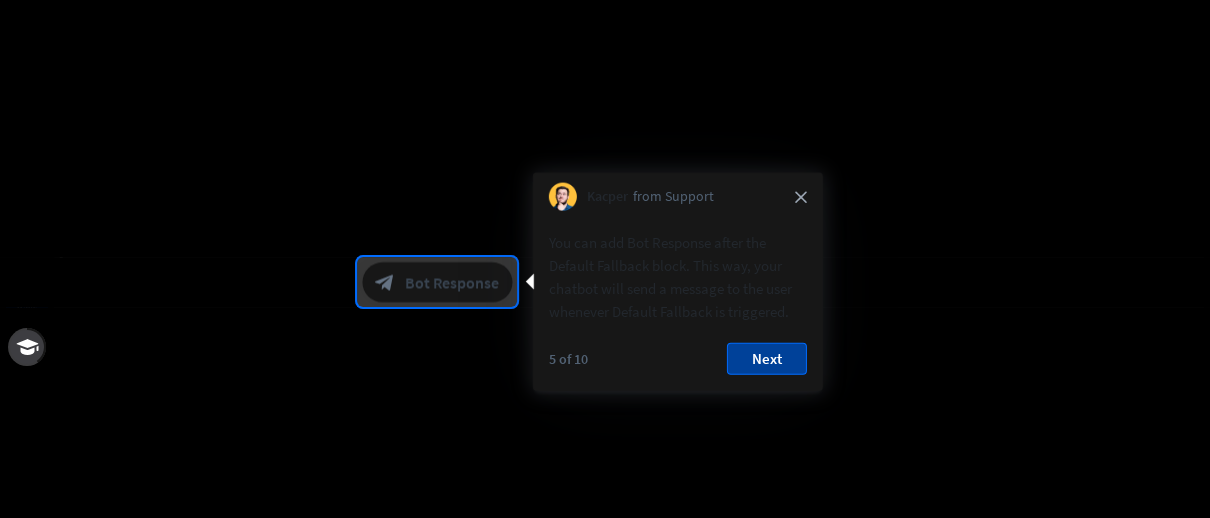 click on "Next" at bounding box center [767, 359] 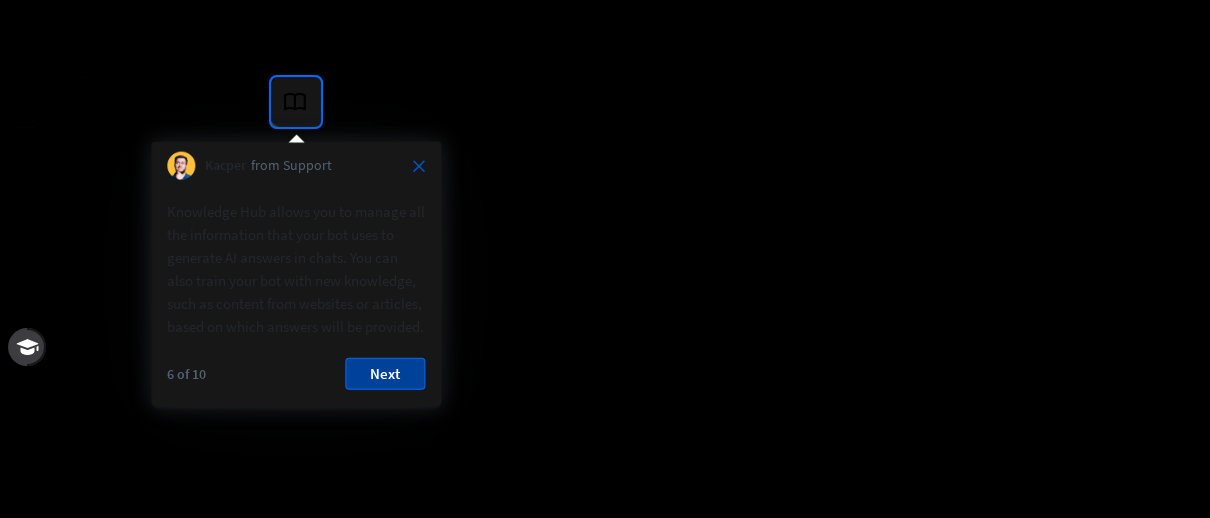 click on "close" at bounding box center (419, 166) 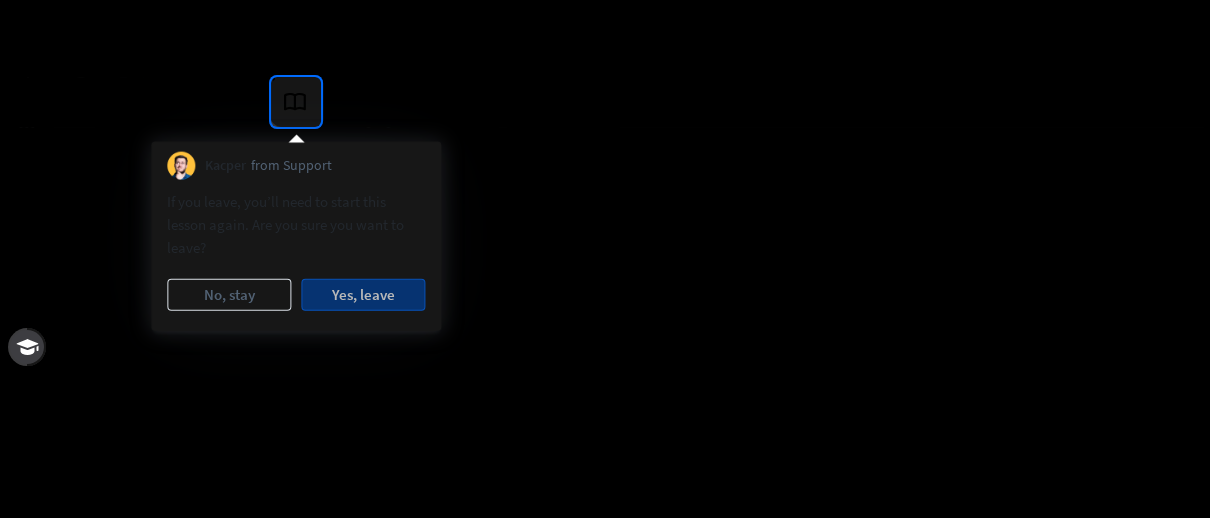 click on "Yes, leave" at bounding box center [363, 295] 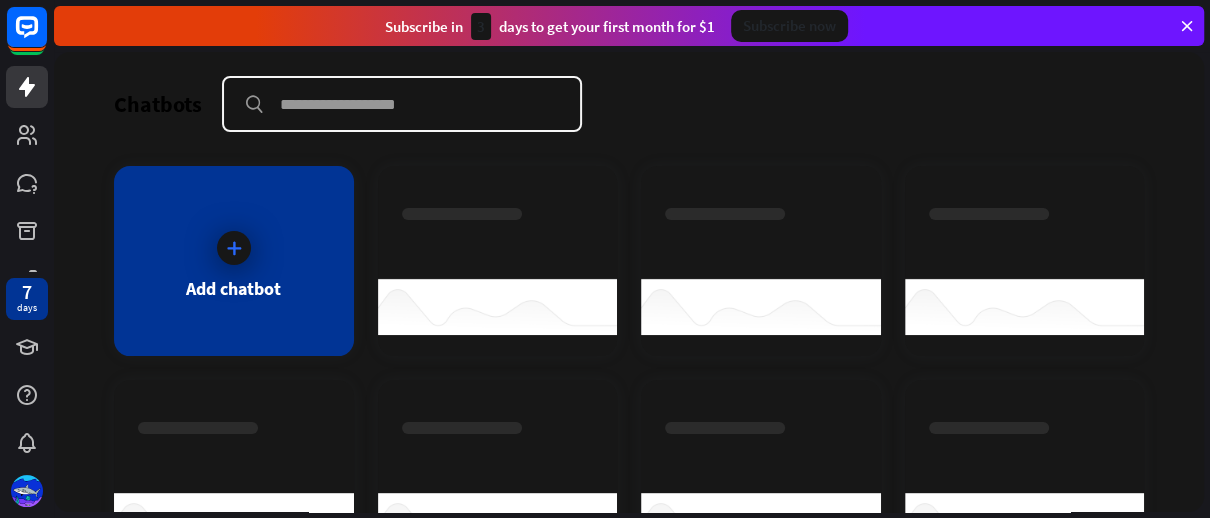 click on "Subscribe now" at bounding box center (789, 26) 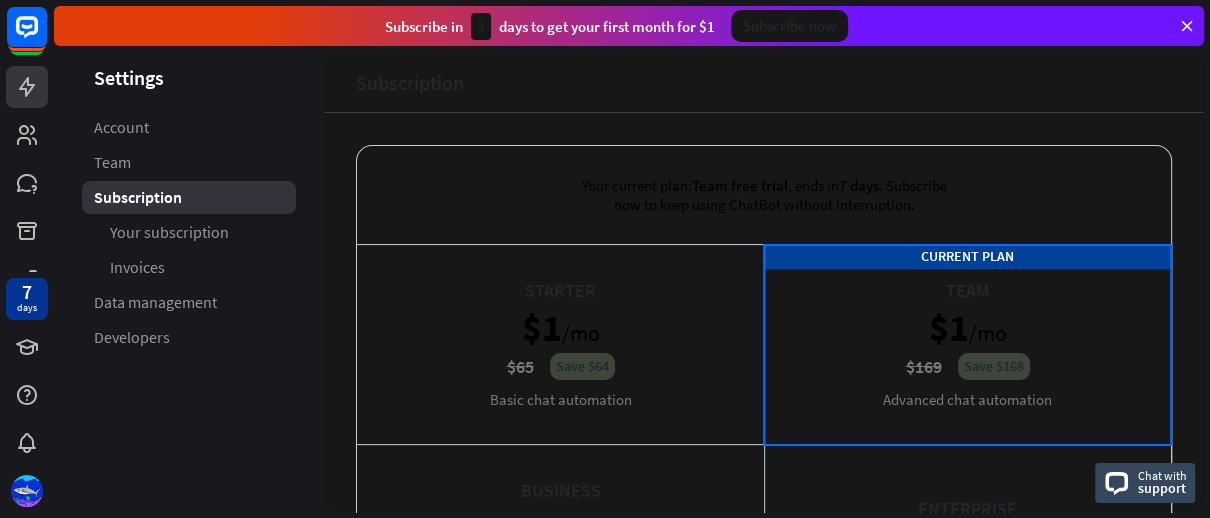 click on "Starter
$1   /mo   $65   Save $64
Basic chat automation" at bounding box center (560, 344) 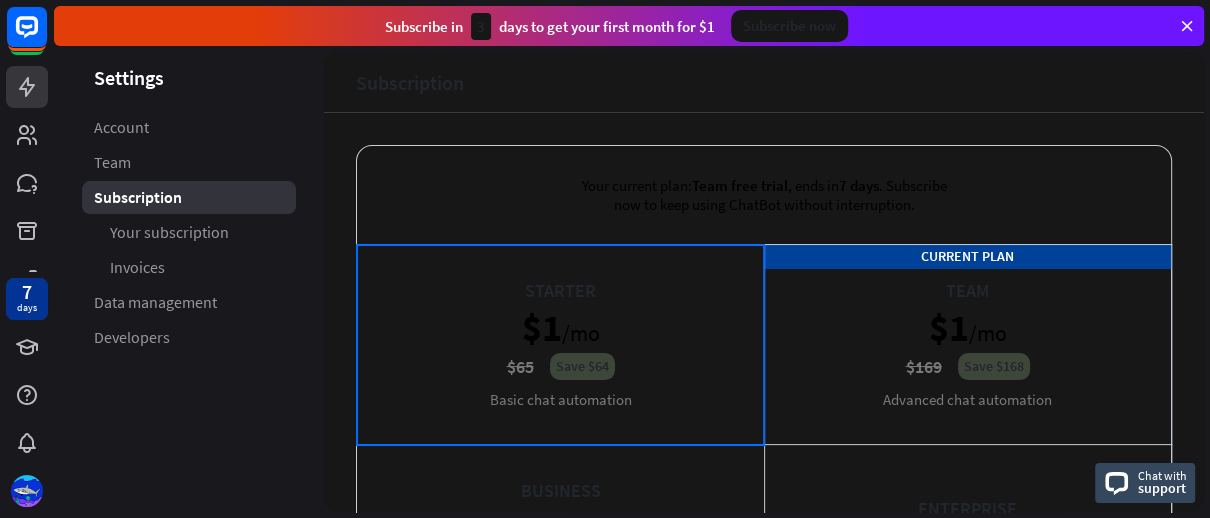 click on "Starter
$1   /mo   $65   Save $64
Basic chat automation" at bounding box center [560, 344] 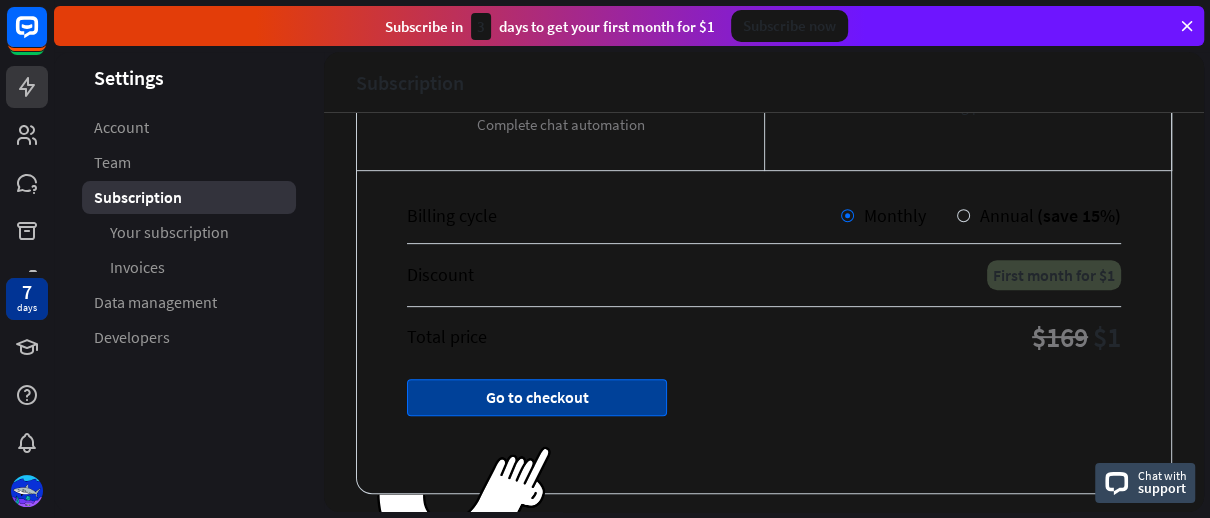 scroll, scrollTop: 477, scrollLeft: 0, axis: vertical 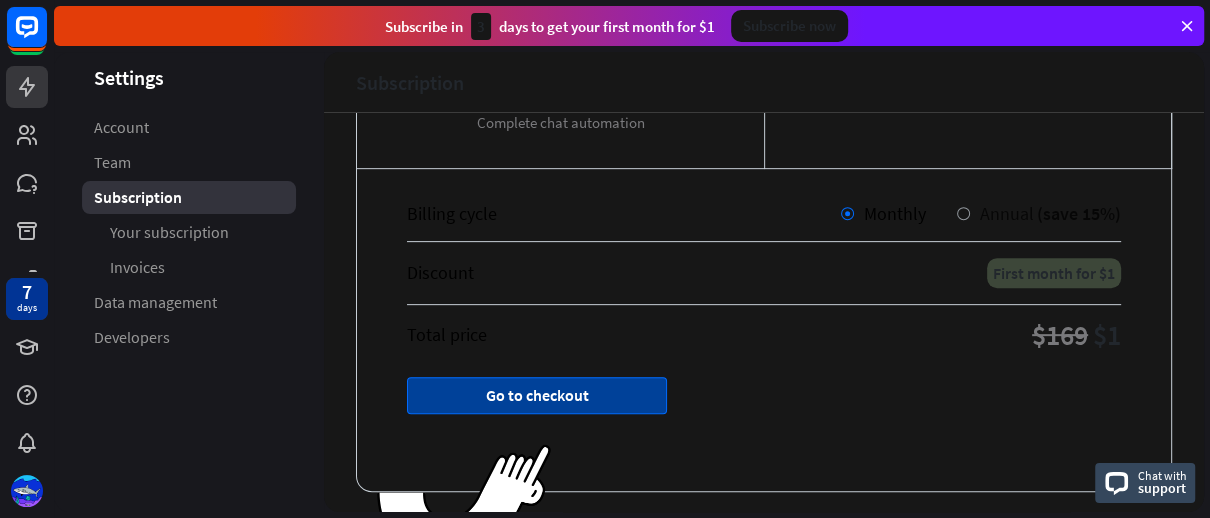 click at bounding box center (963, 213) 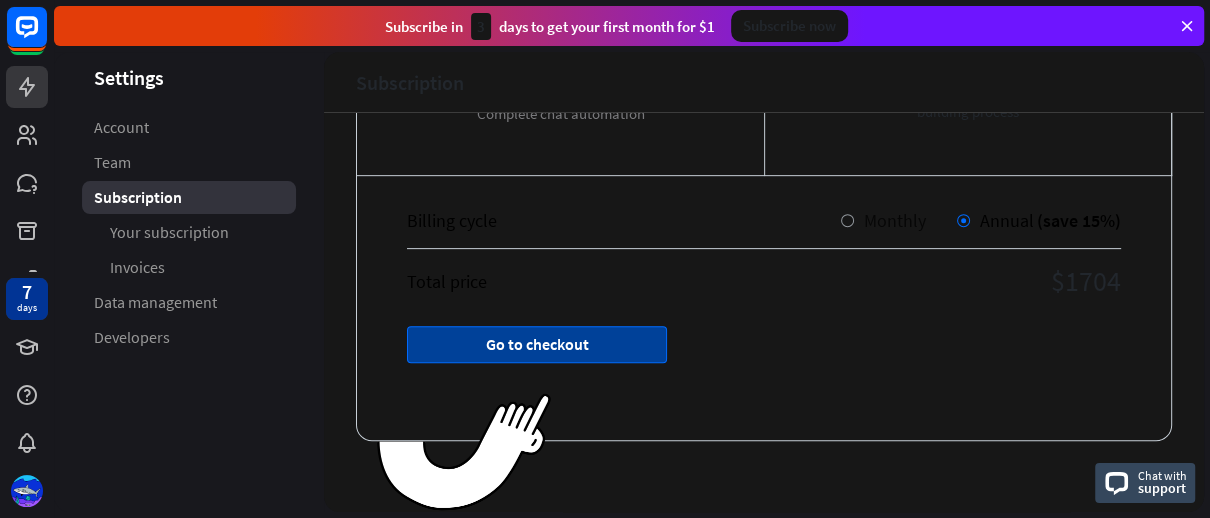 click at bounding box center (847, 220) 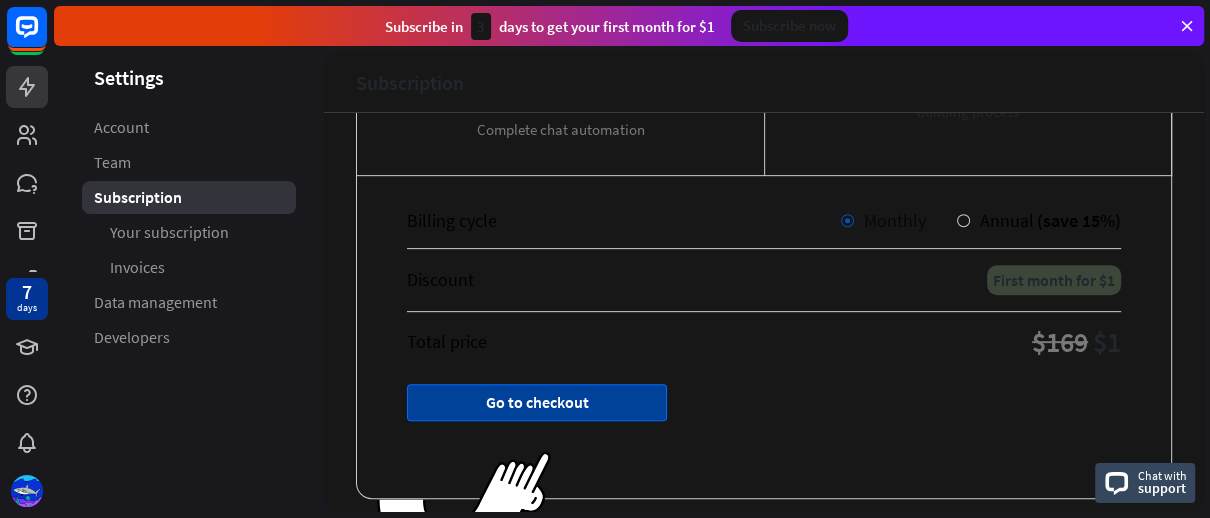 scroll, scrollTop: 477, scrollLeft: 0, axis: vertical 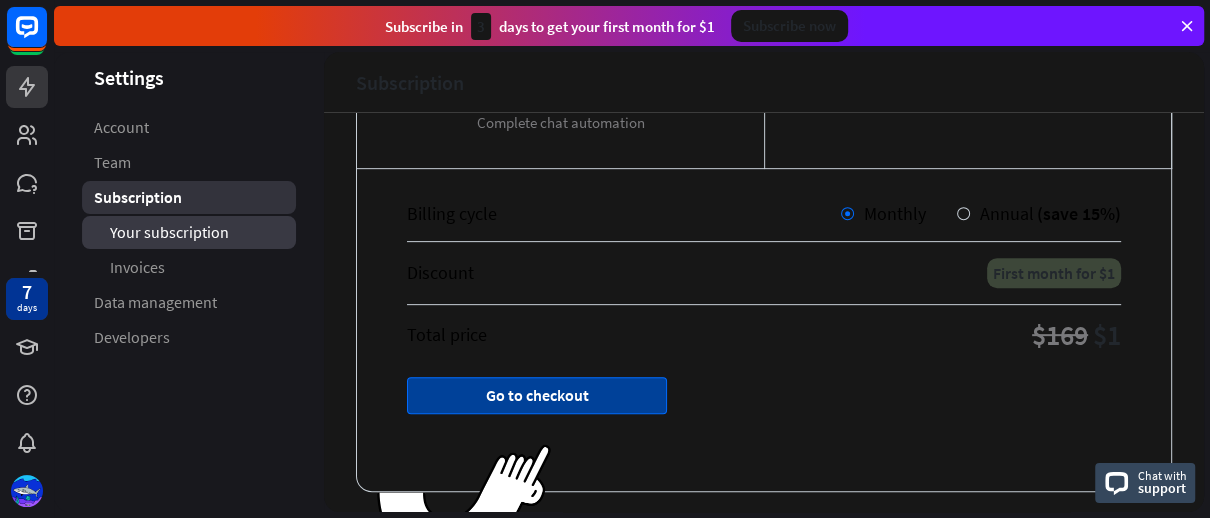 click on "Your subscription" at bounding box center (169, 232) 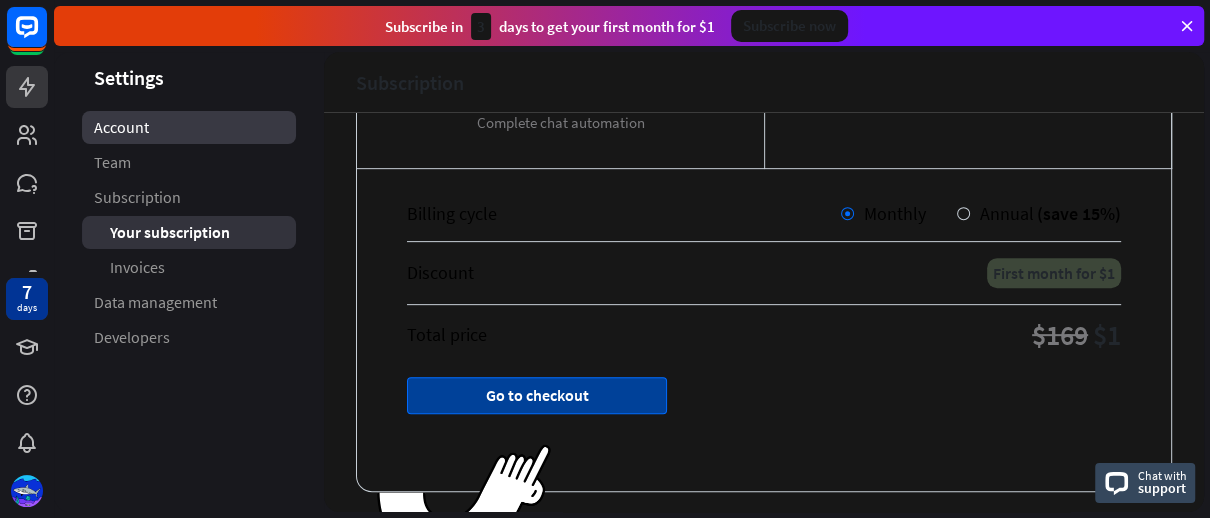 click on "Account" at bounding box center (121, 127) 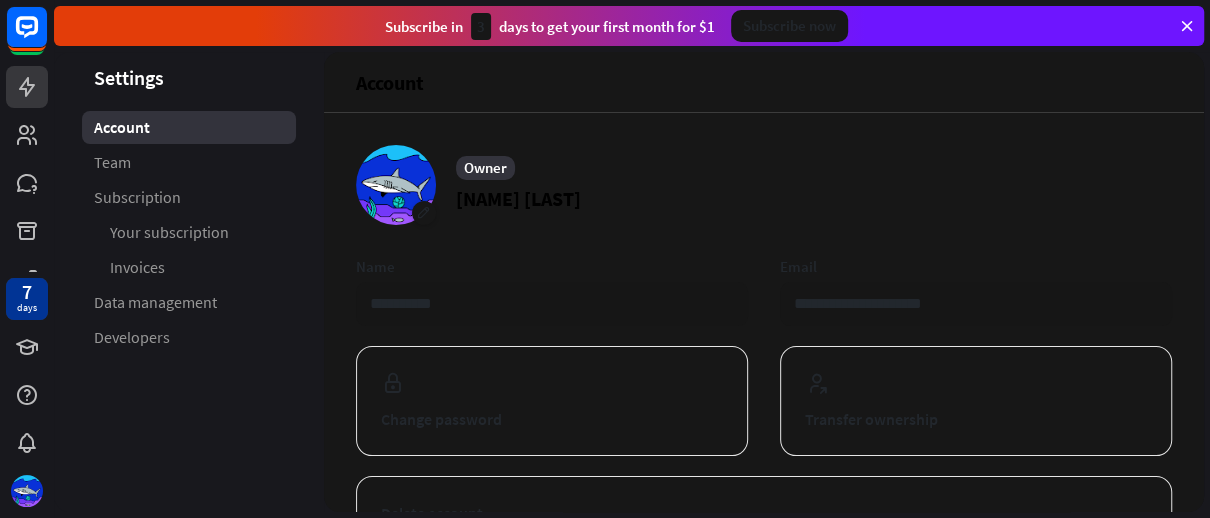 click on "**********" at bounding box center [764, 467] 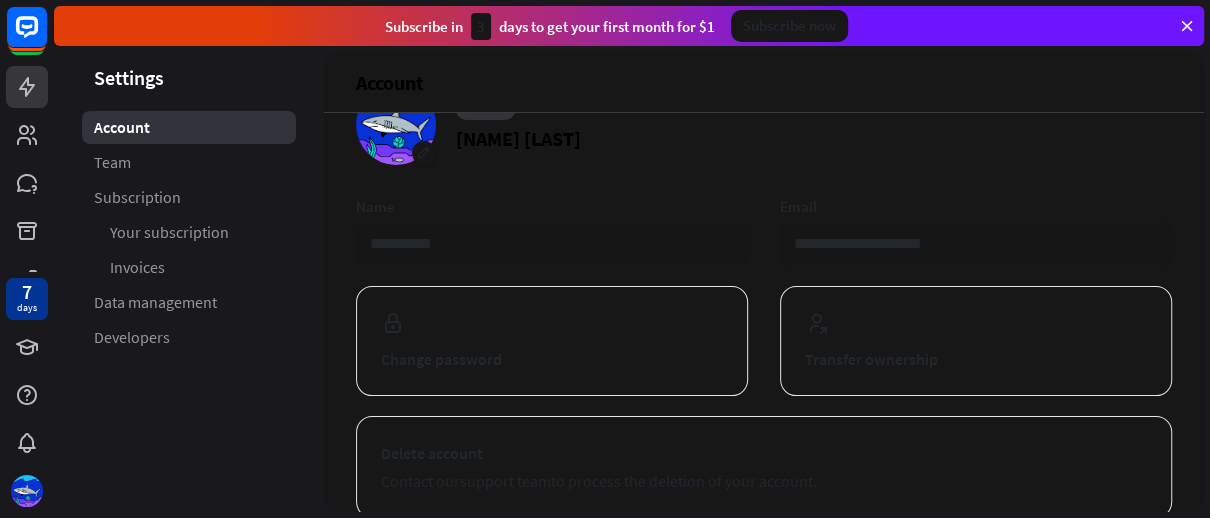 scroll, scrollTop: 0, scrollLeft: 0, axis: both 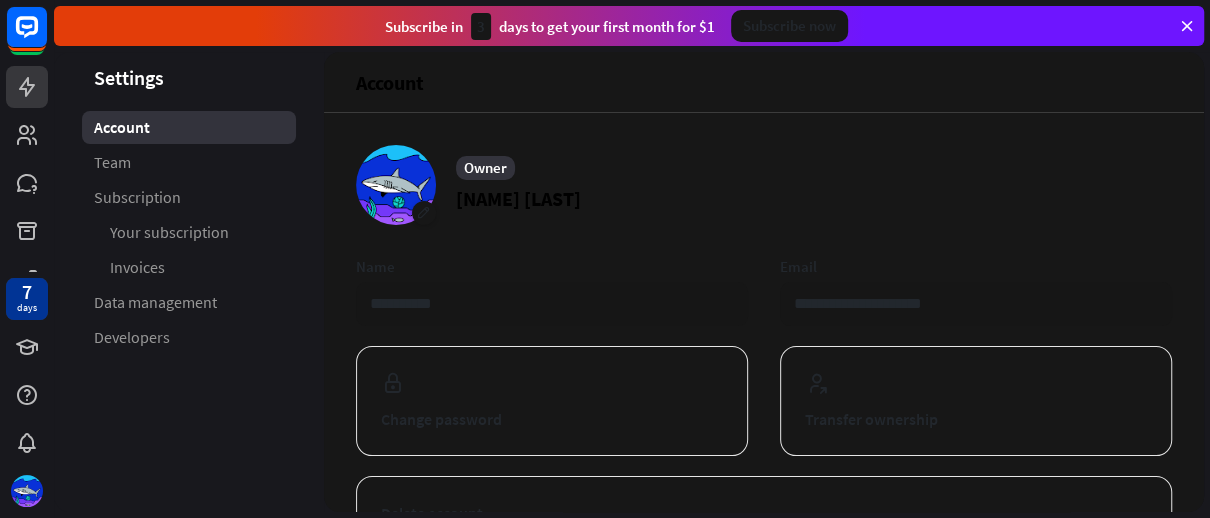 click on "Subscribe now" at bounding box center (789, 26) 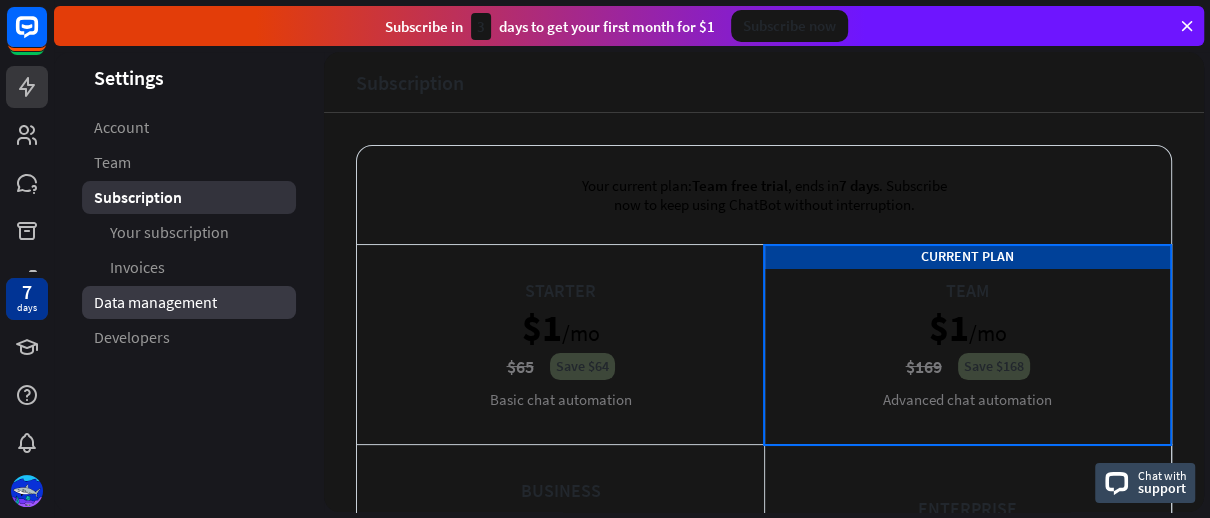 click on "Data management" at bounding box center [155, 302] 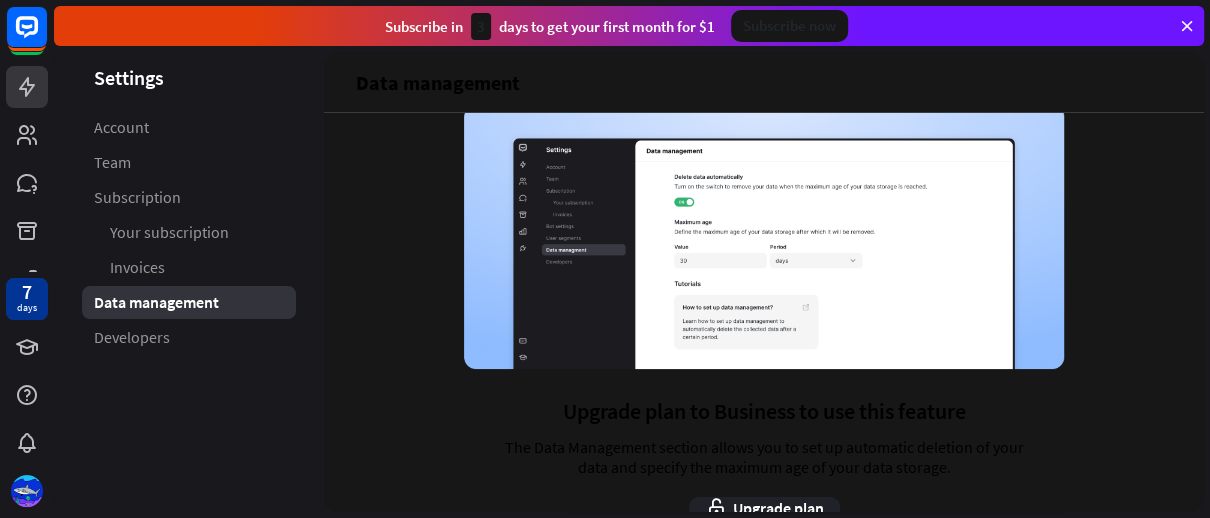 click at bounding box center (764, 237) 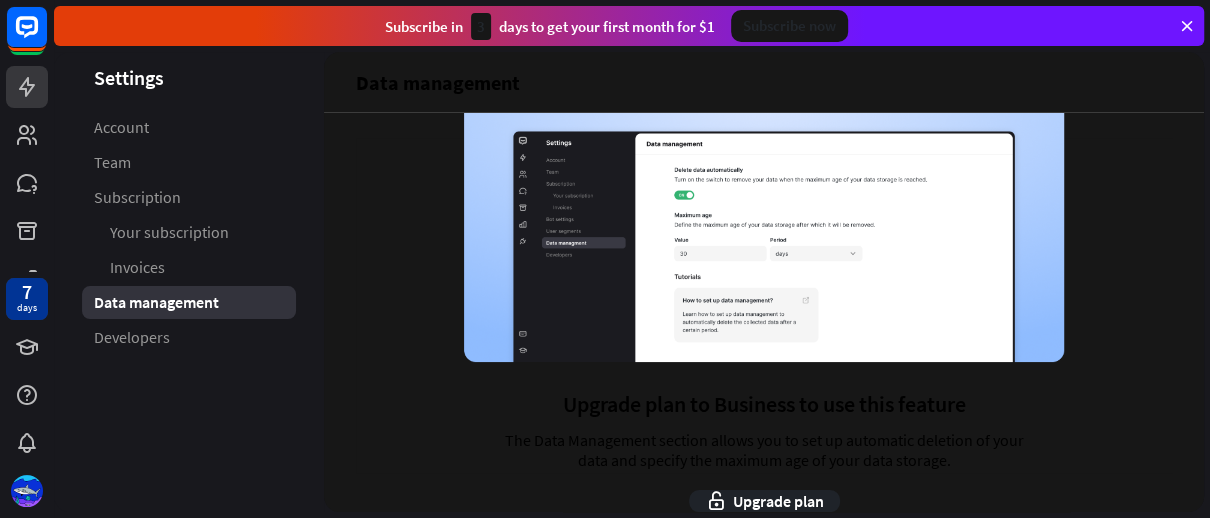 click on "Upgrade plan" at bounding box center [764, 501] 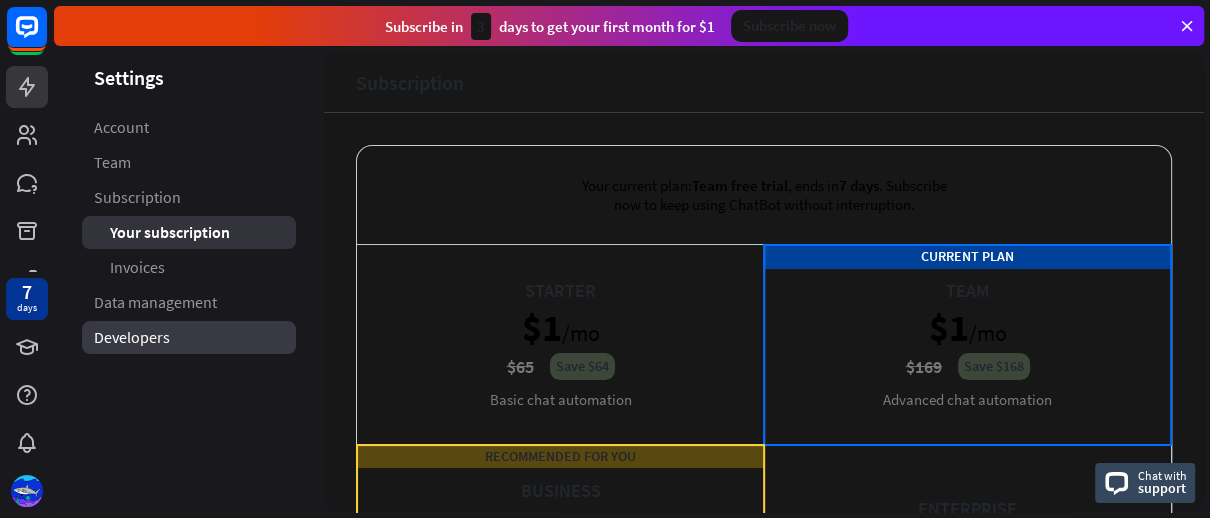 click on "Developers" at bounding box center [132, 337] 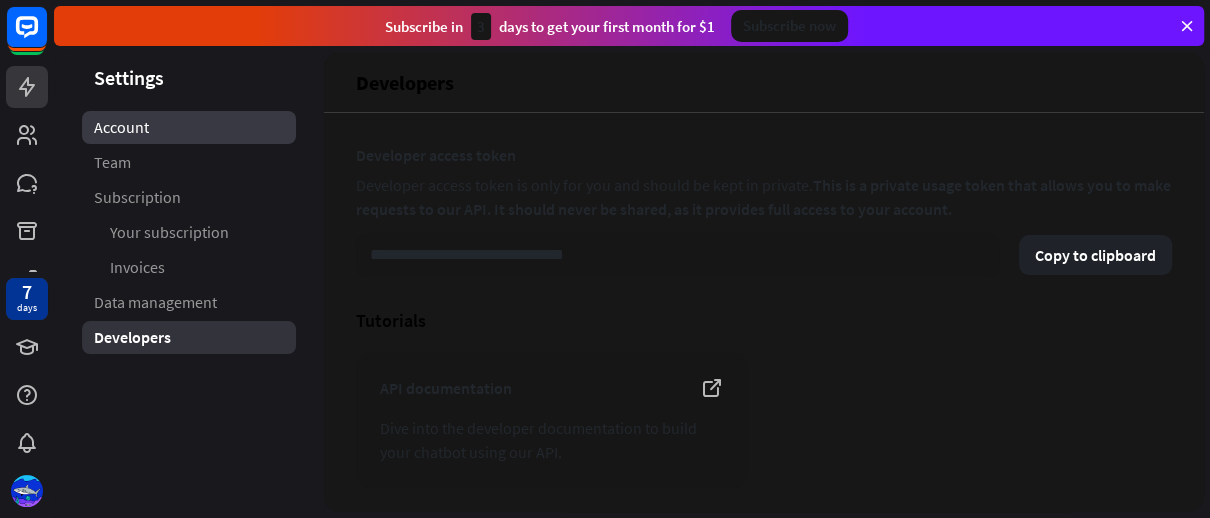 click on "Account" at bounding box center (189, 127) 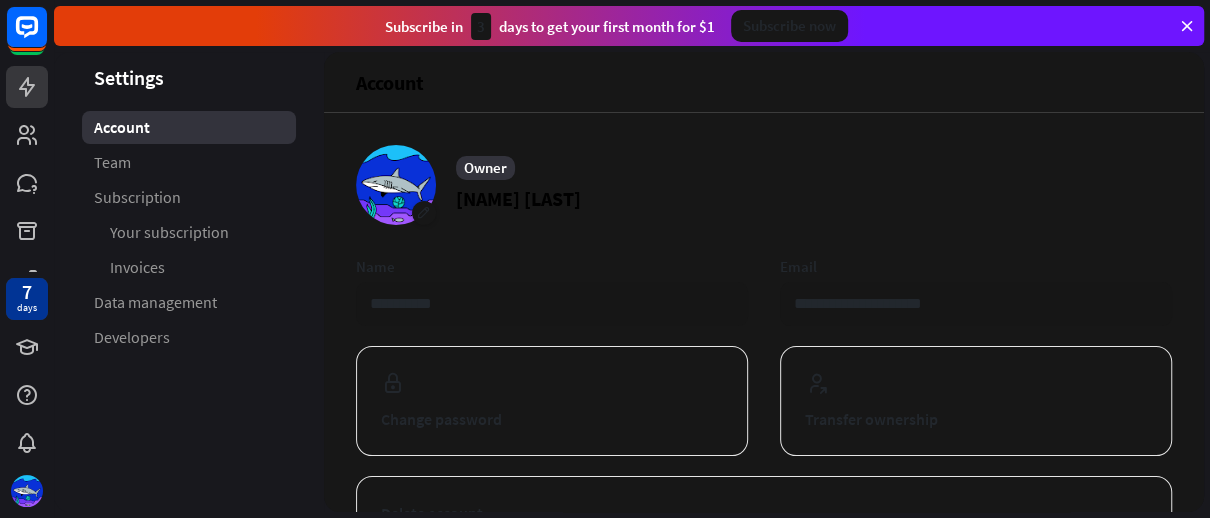 click on "Owner
[NAME] [LAST]" at bounding box center [764, 185] 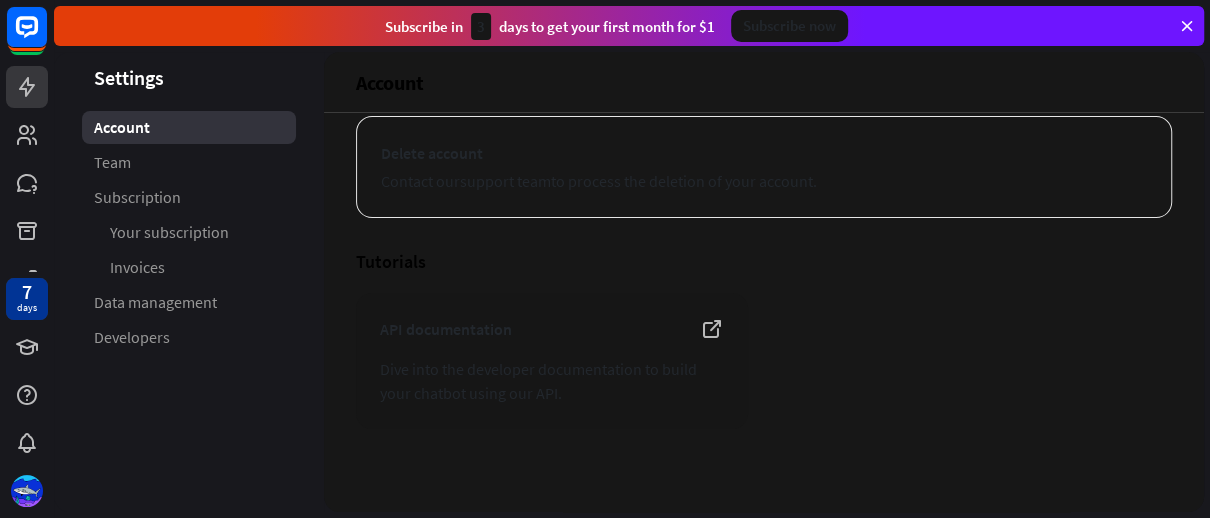 scroll, scrollTop: 368, scrollLeft: 0, axis: vertical 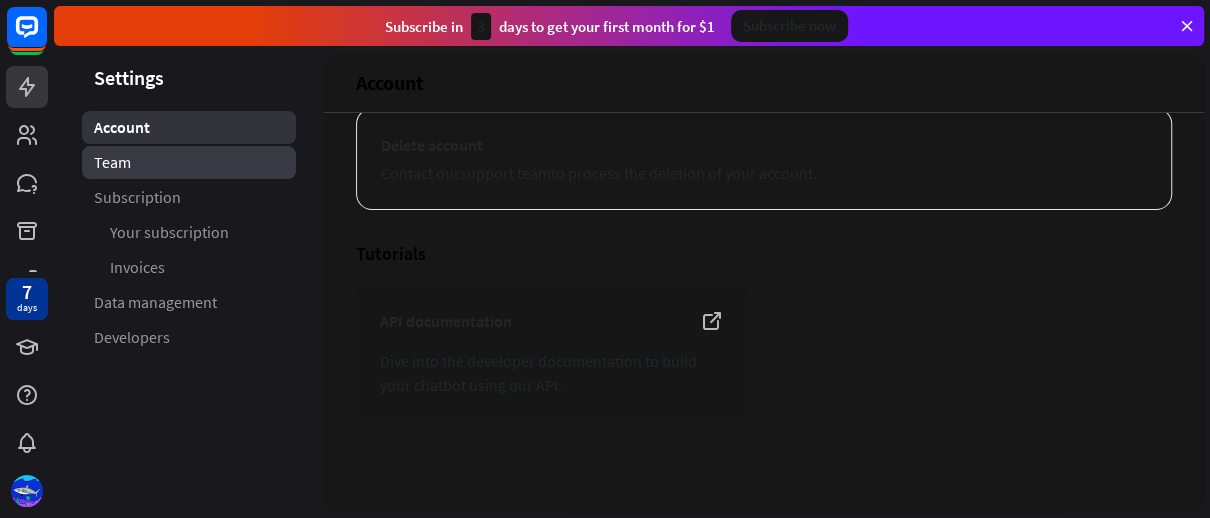 click on "Team" at bounding box center [189, 162] 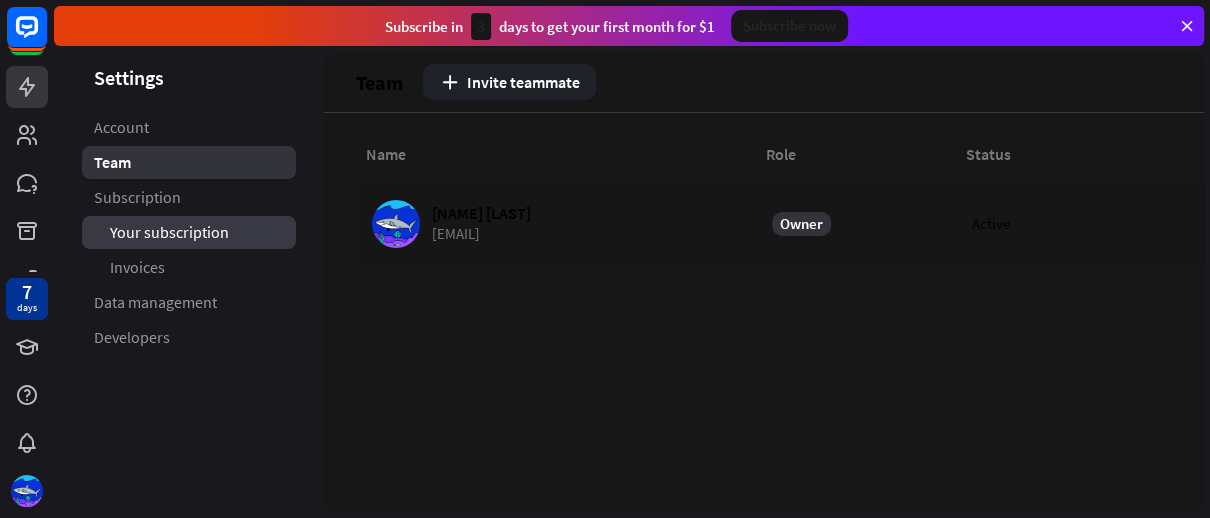click on "Your subscription" at bounding box center (189, 232) 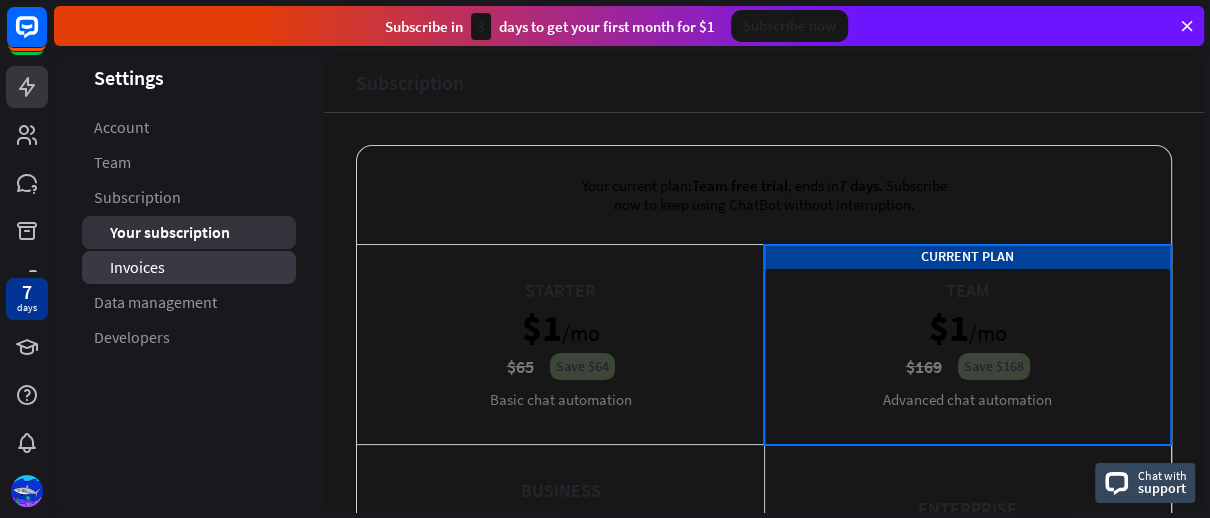 click on "Invoices" at bounding box center [189, 267] 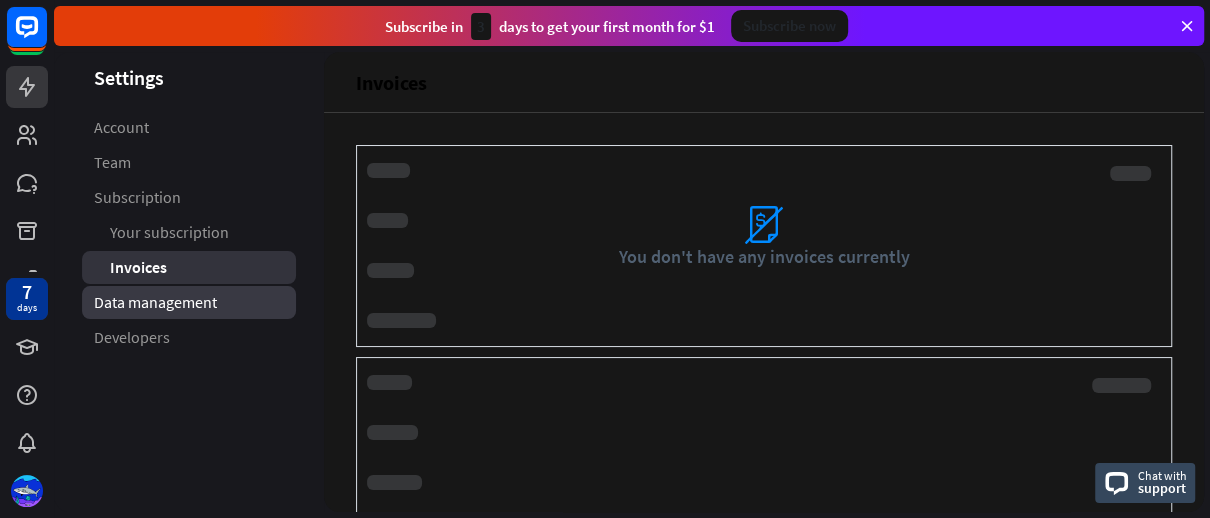 click on "Data management" at bounding box center (155, 302) 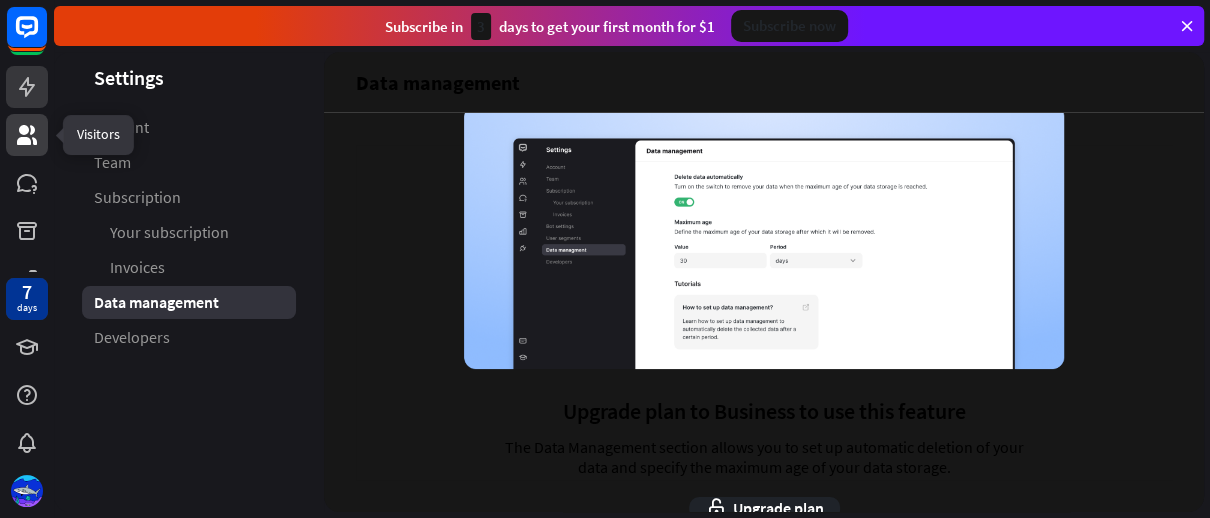 click 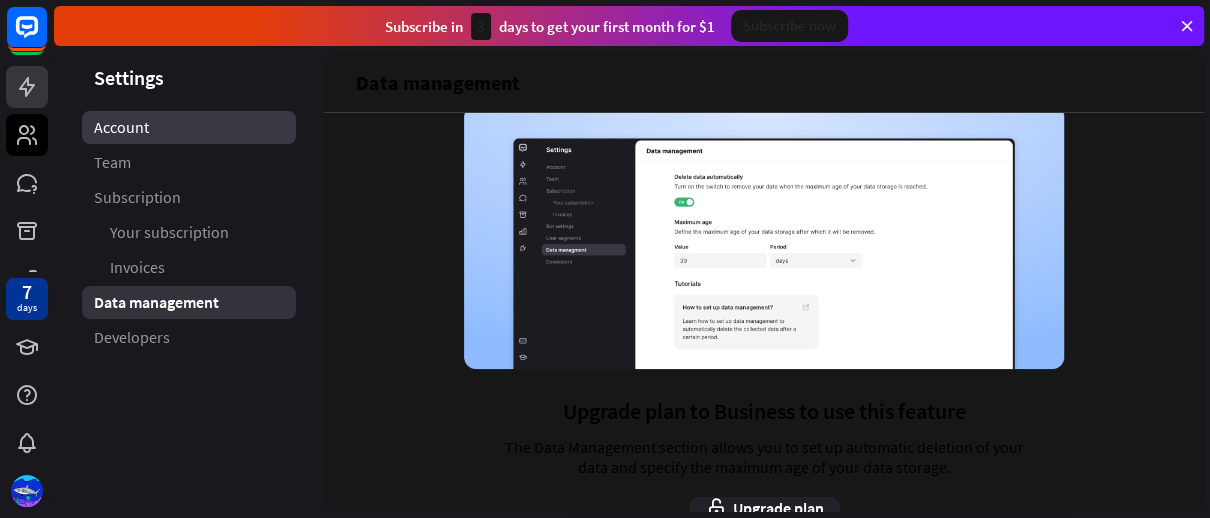 click on "Account" at bounding box center [121, 127] 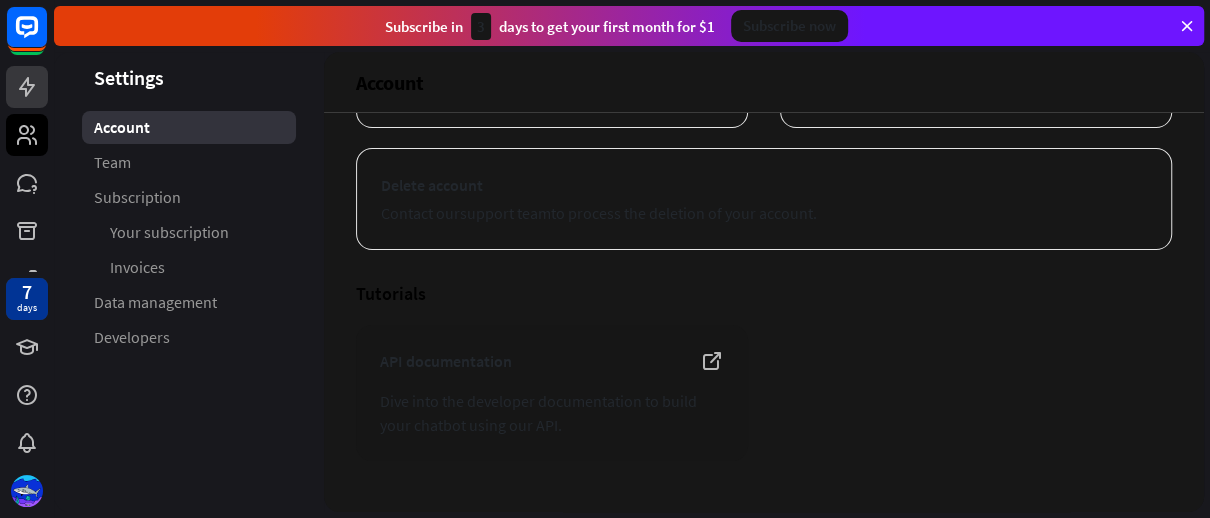 scroll, scrollTop: 349, scrollLeft: 0, axis: vertical 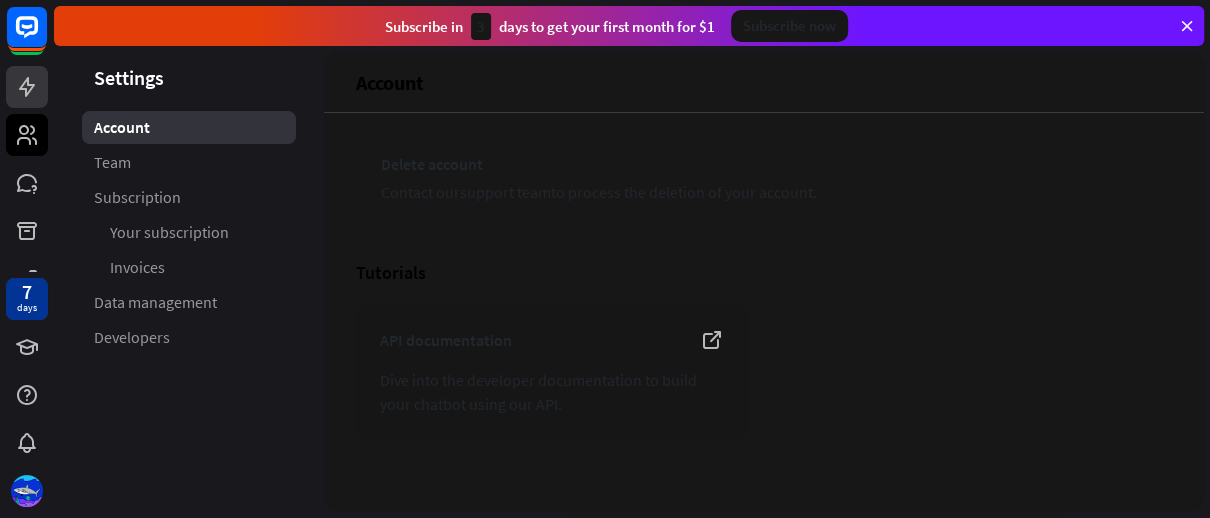 click on "Delete account" at bounding box center (764, 164) 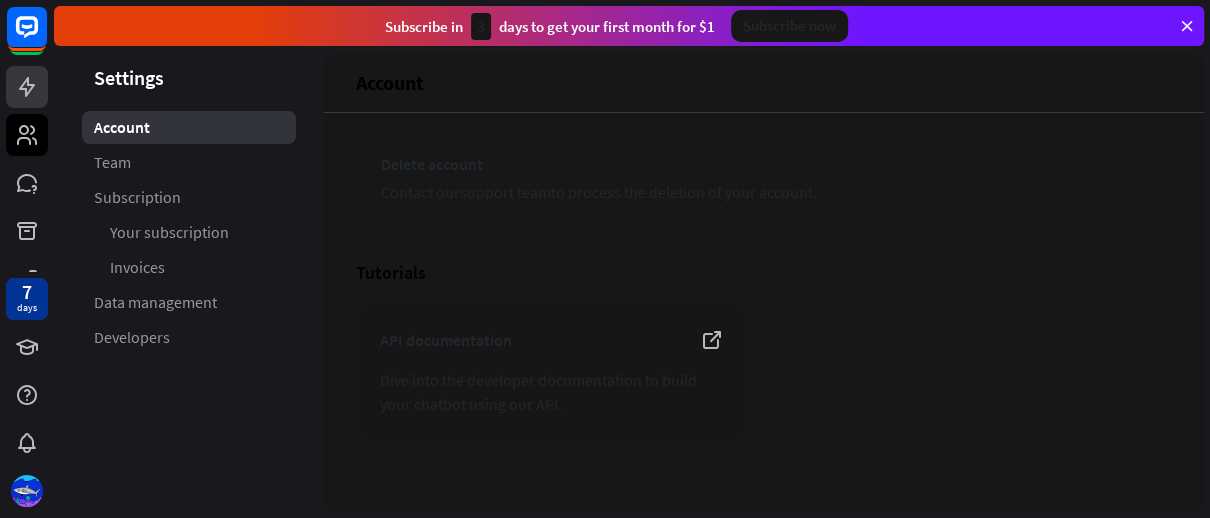 click on "Delete account" at bounding box center [764, 164] 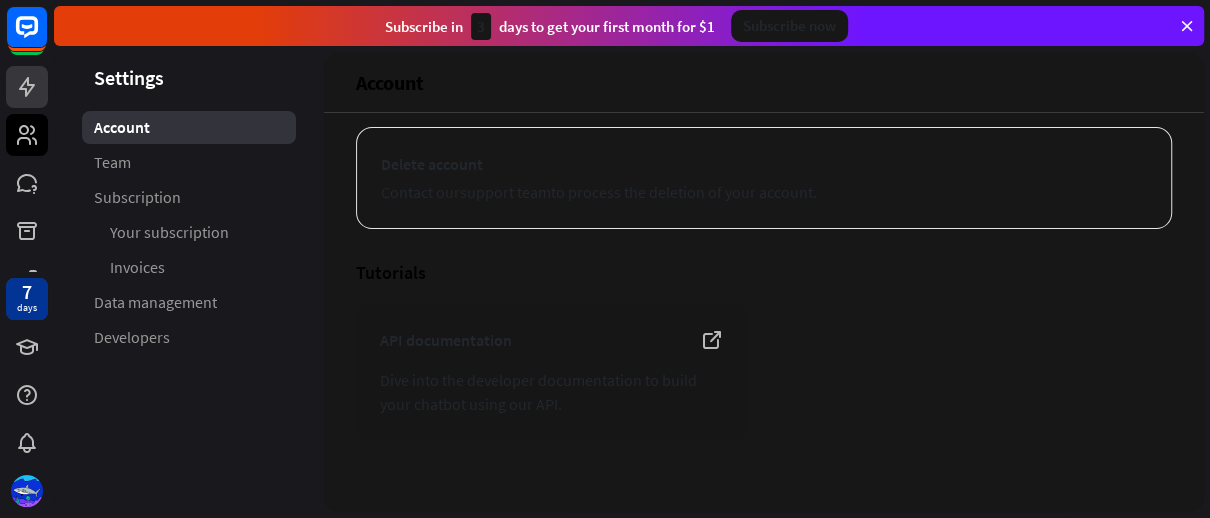 click on "API documentation
Dive into the developer documentation to build
your chatbot using our API." at bounding box center (764, 372) 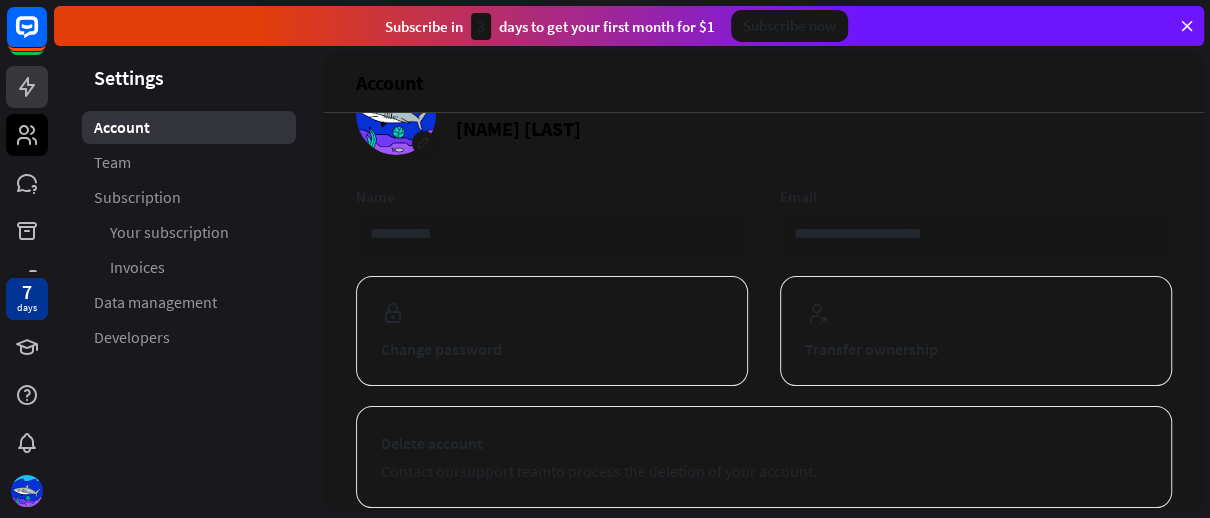 scroll, scrollTop: 0, scrollLeft: 0, axis: both 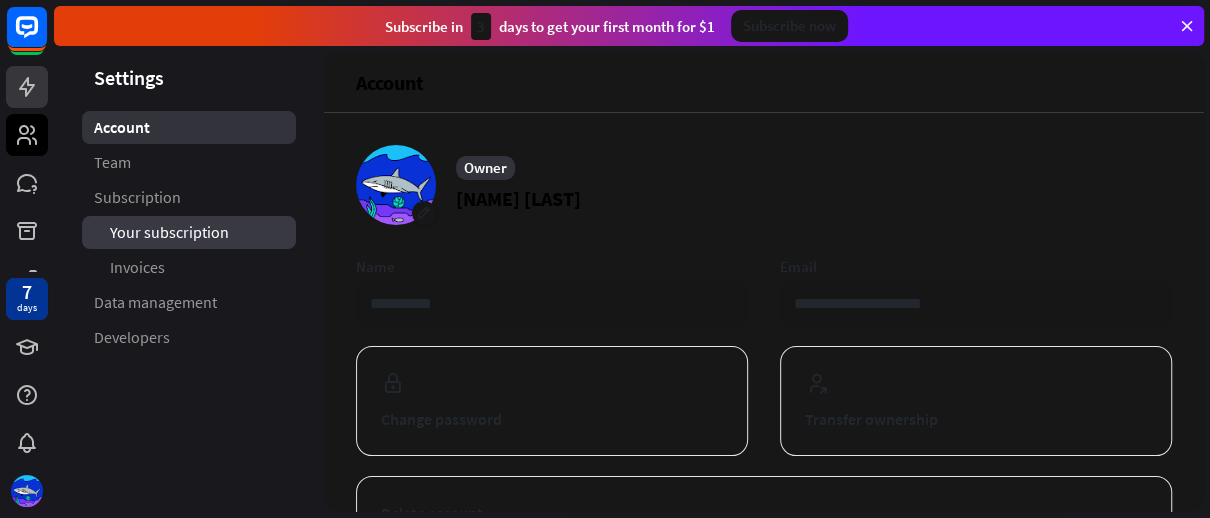 click on "Your subscription" at bounding box center [169, 232] 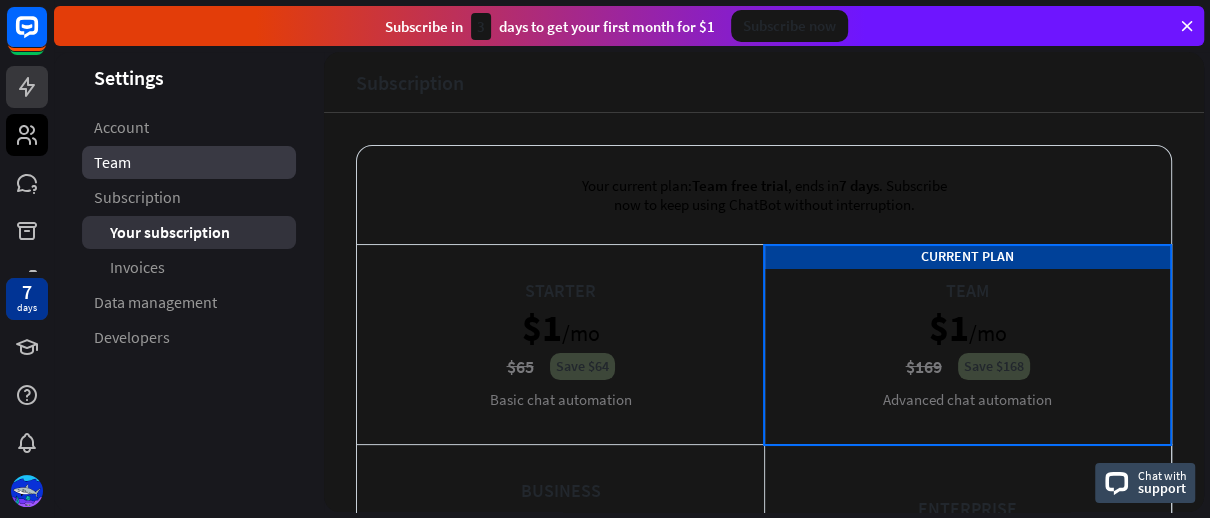 click on "Team" at bounding box center (189, 162) 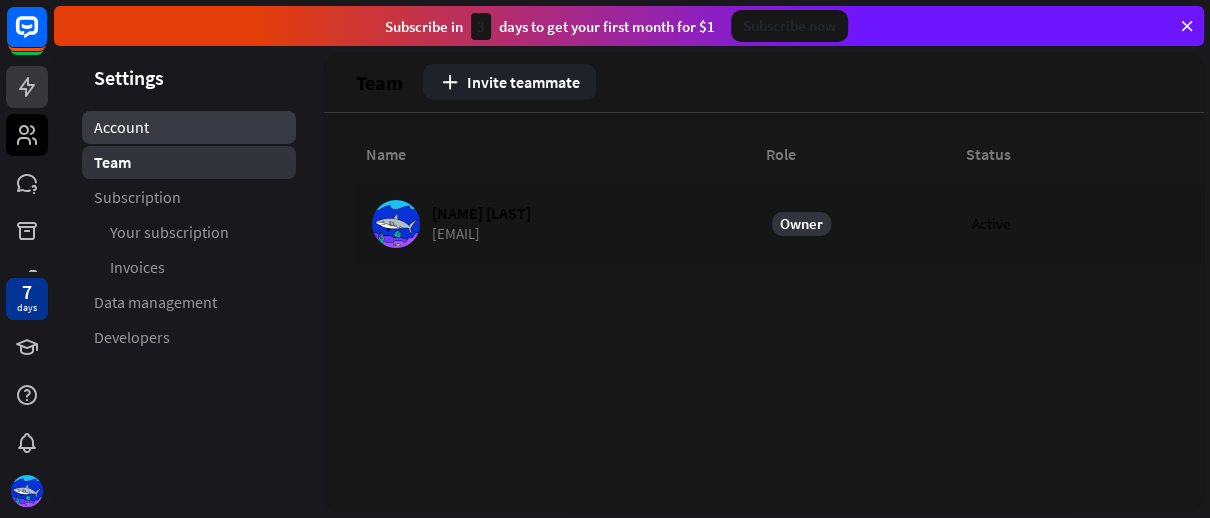 click on "Account" at bounding box center [189, 127] 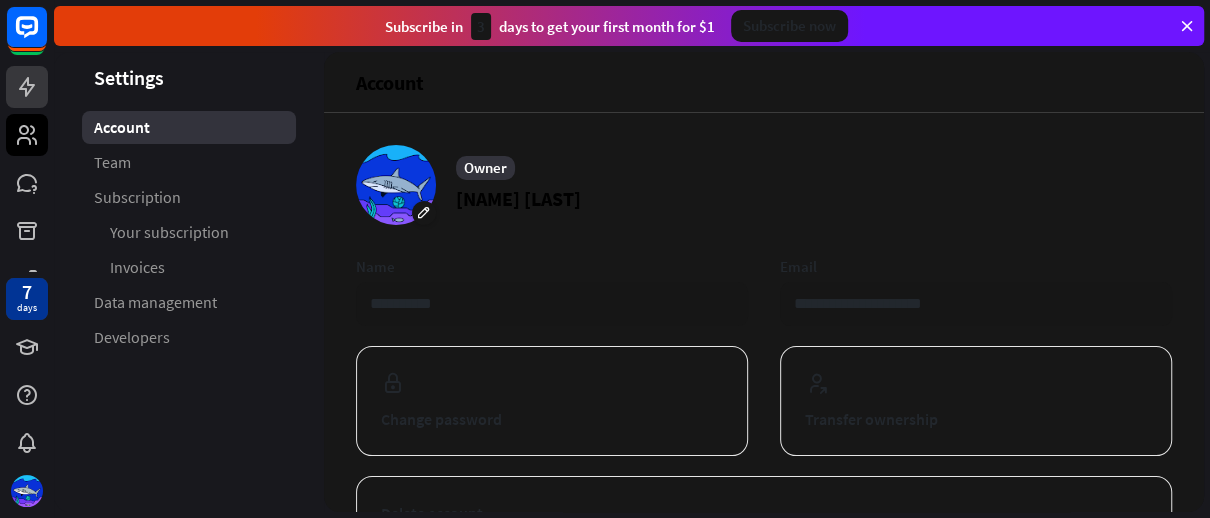 click at bounding box center (396, 185) 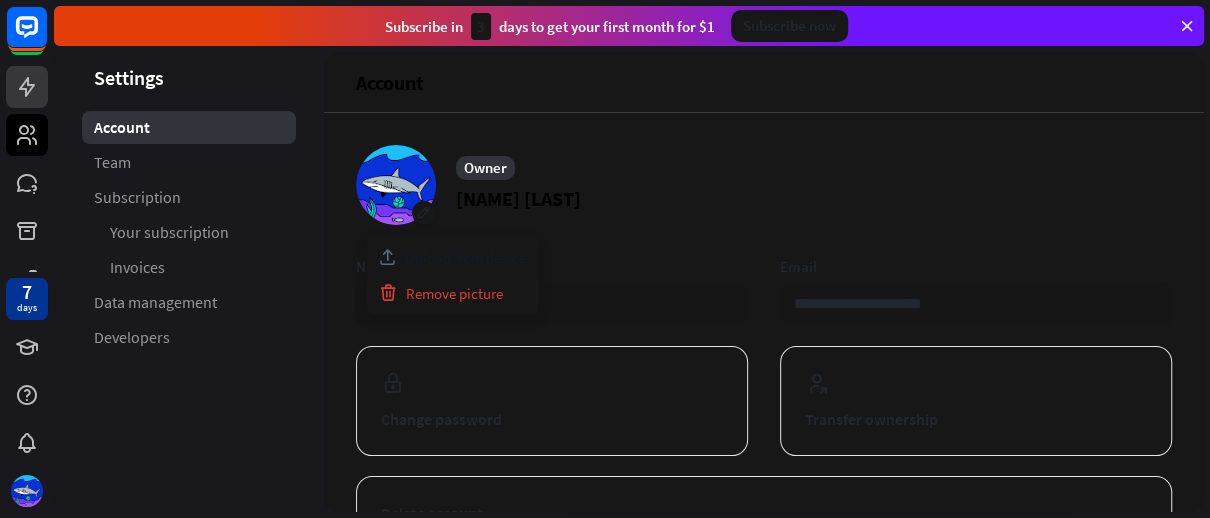 click on "Owner
[NAME] [LAST]" at bounding box center [764, 185] 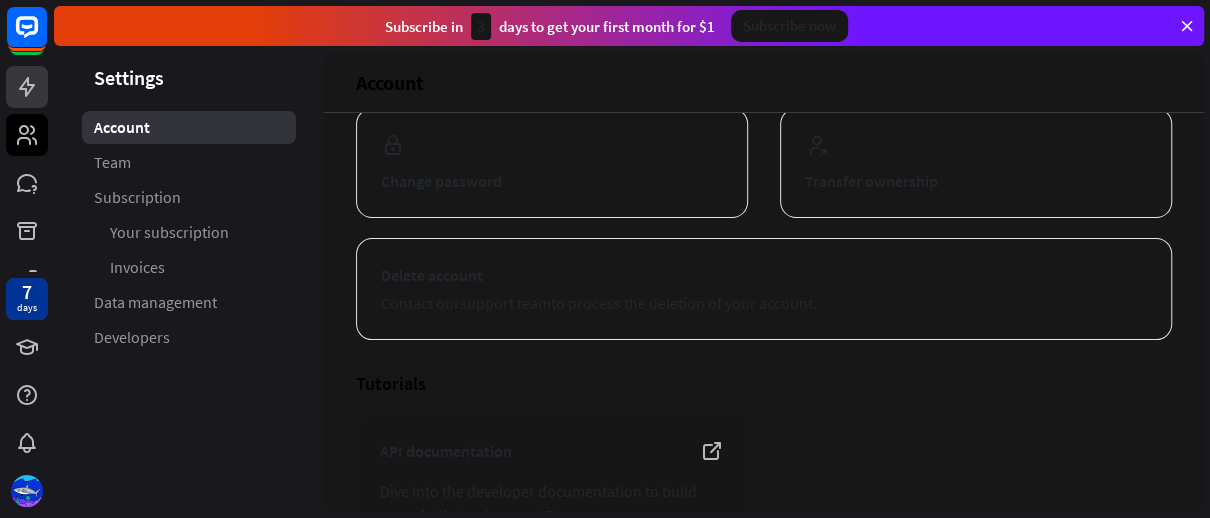 scroll, scrollTop: 278, scrollLeft: 0, axis: vertical 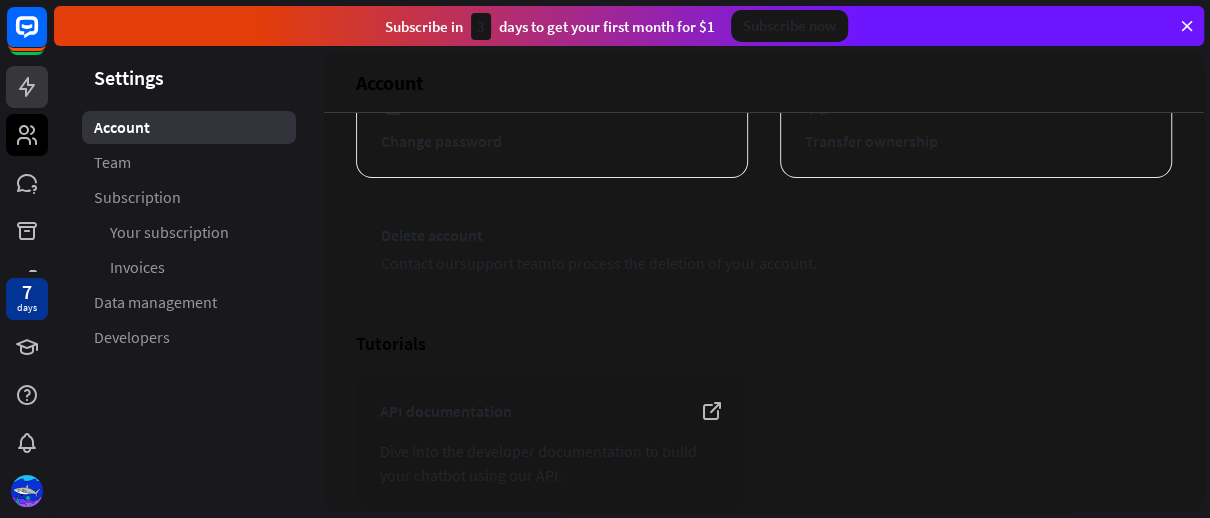 click on "support team" at bounding box center (505, 263) 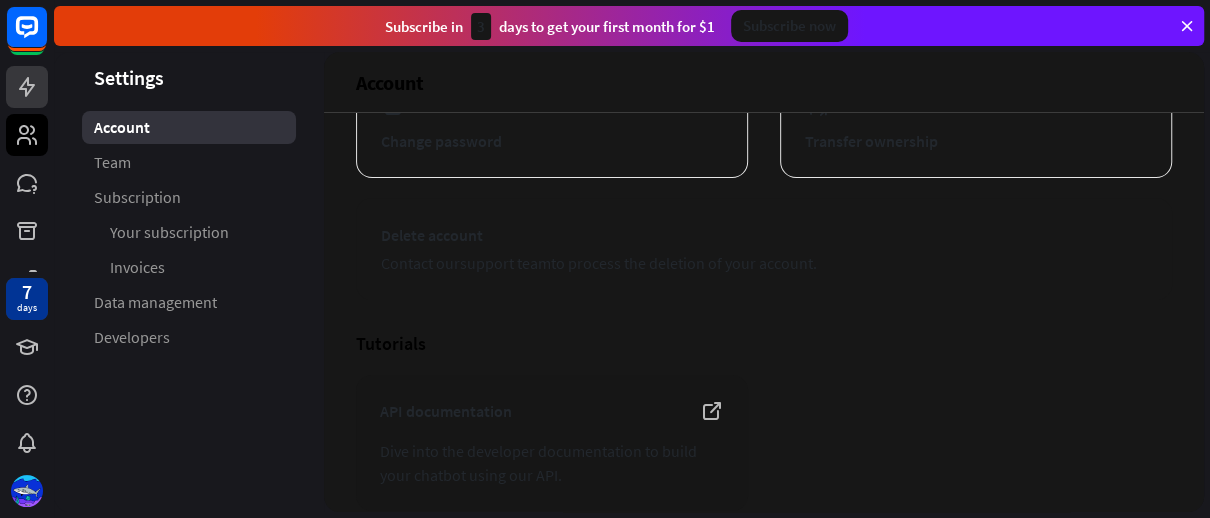 click on "Delete account" at bounding box center (764, 235) 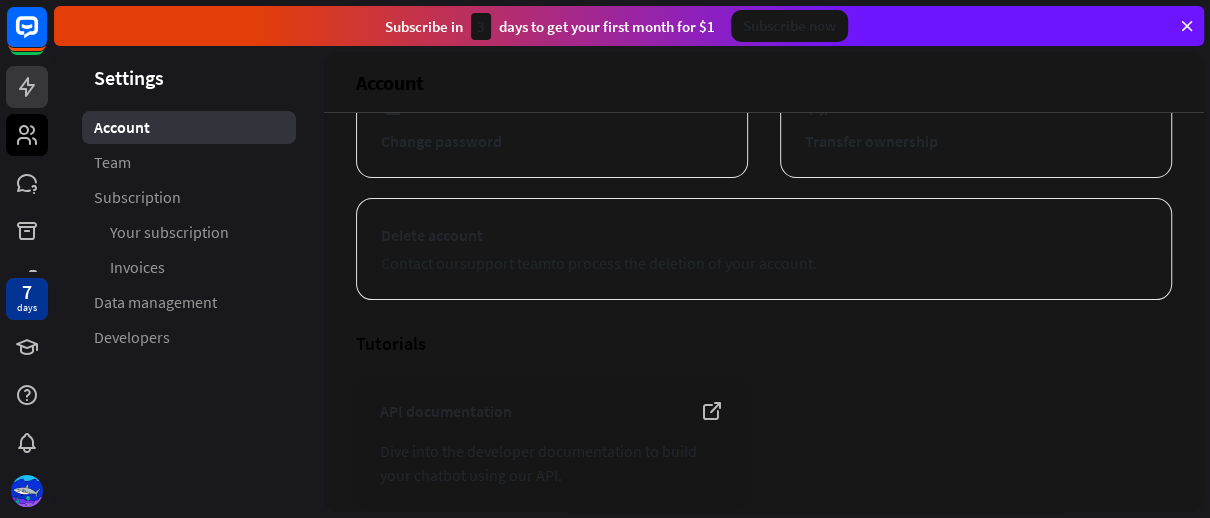 type 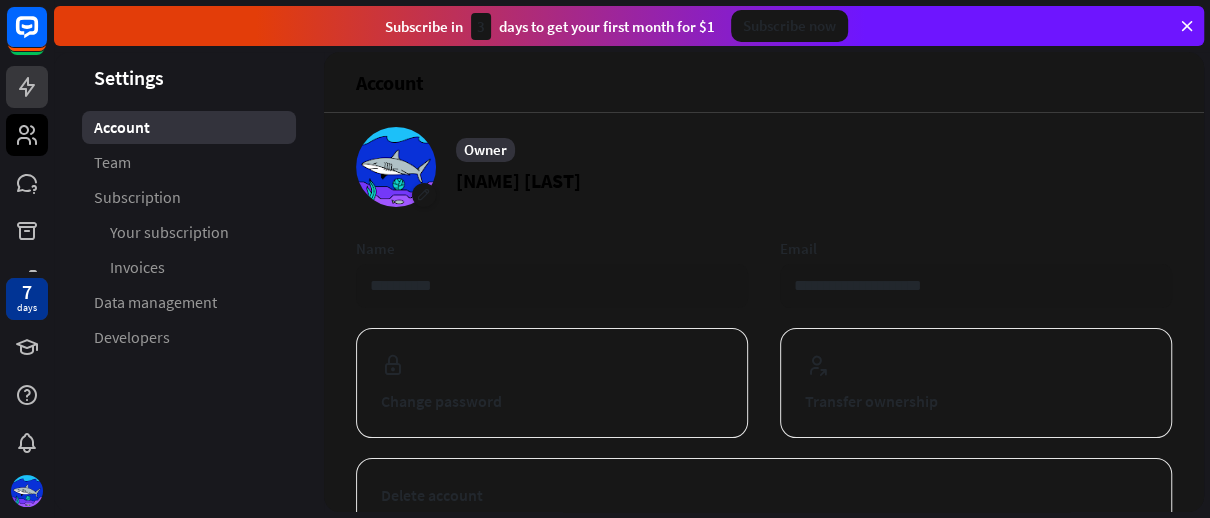 scroll, scrollTop: 0, scrollLeft: 0, axis: both 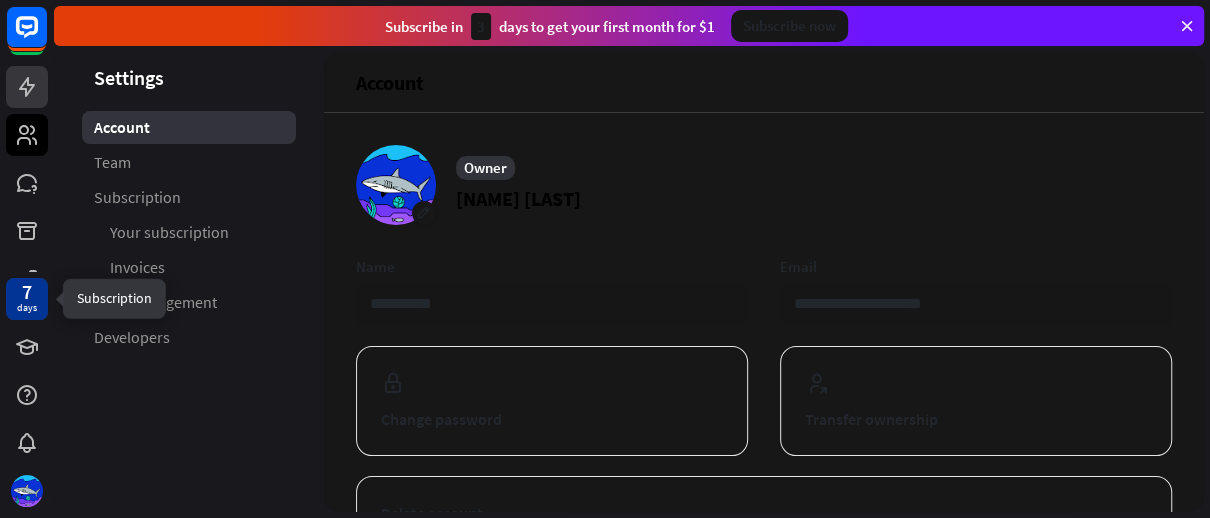 click on "7   days" at bounding box center (27, 299) 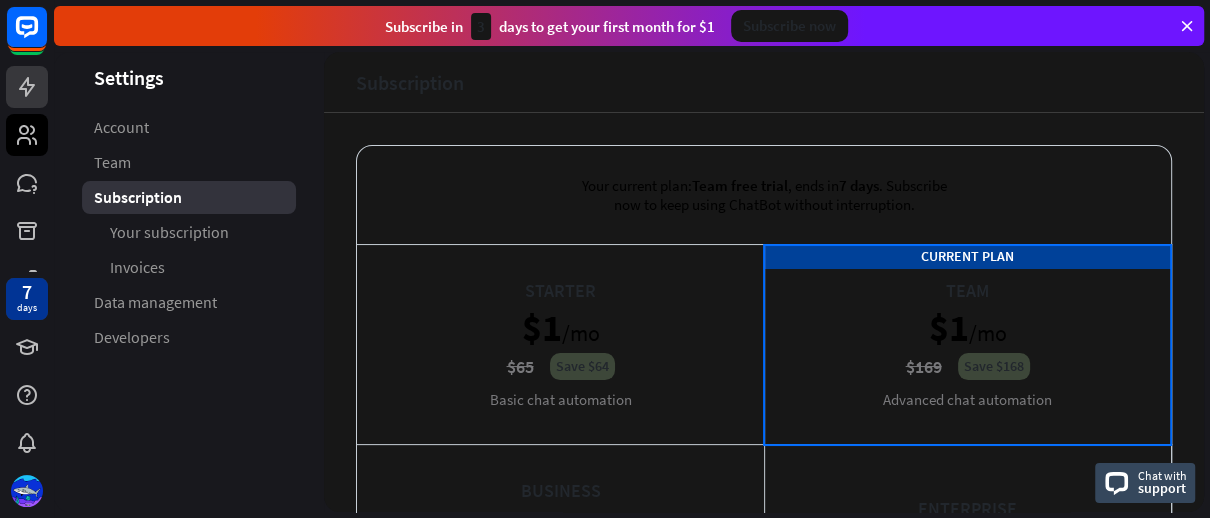 click on "support" at bounding box center (1162, 488) 